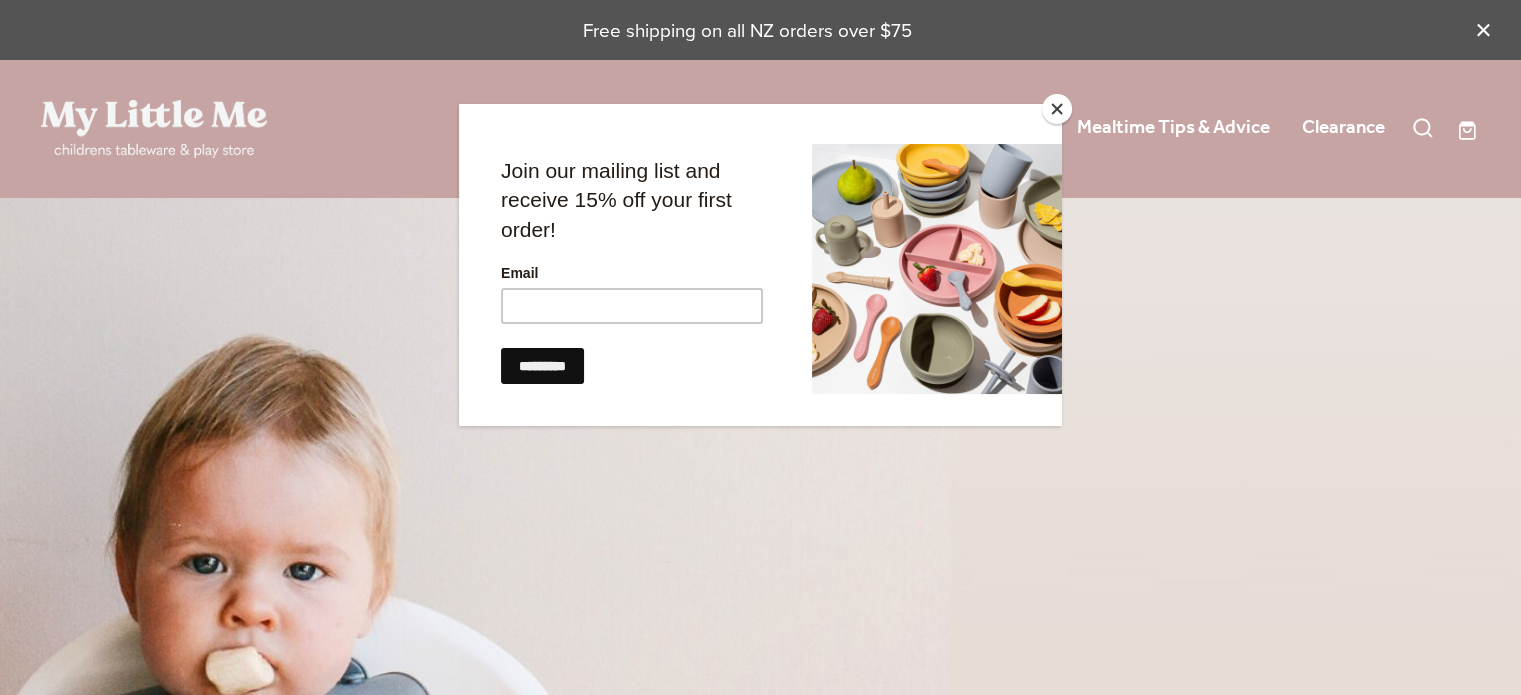 scroll, scrollTop: 0, scrollLeft: 0, axis: both 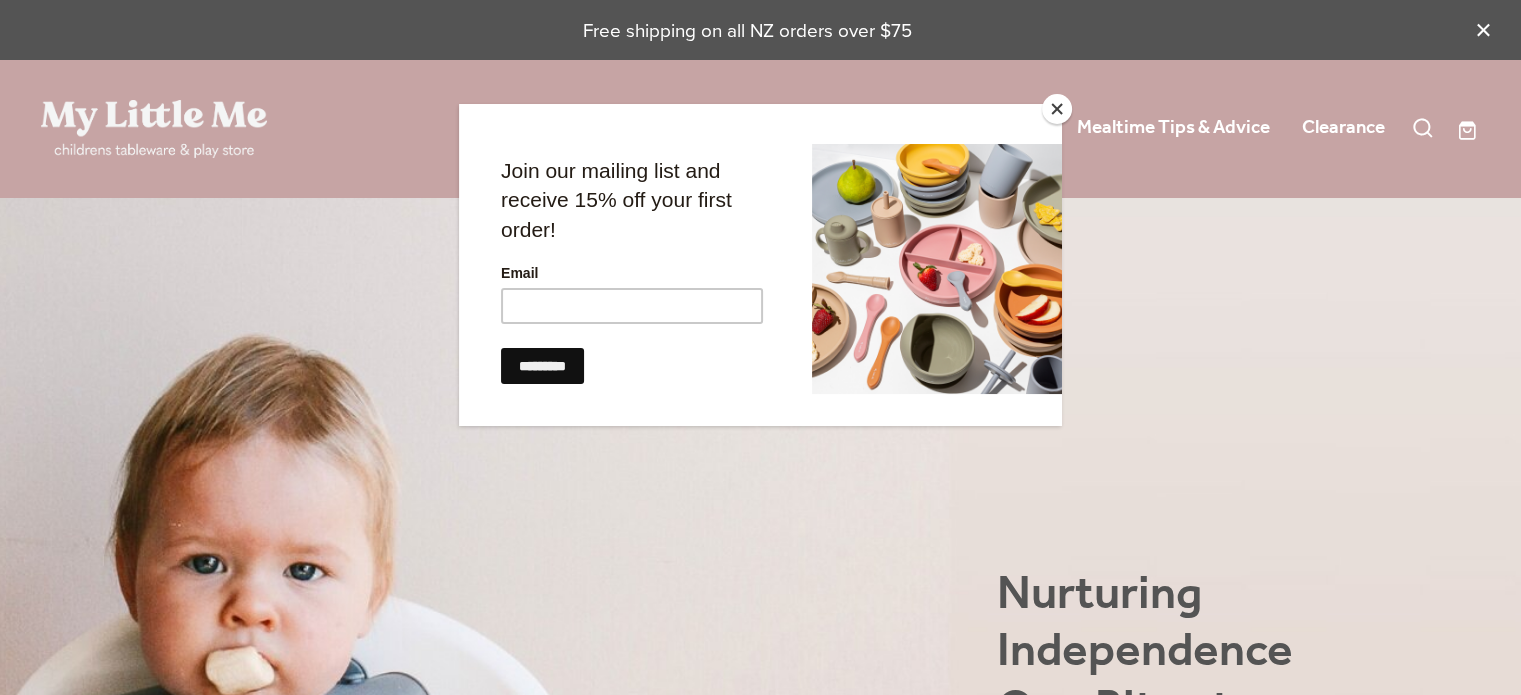 click at bounding box center [1057, 109] 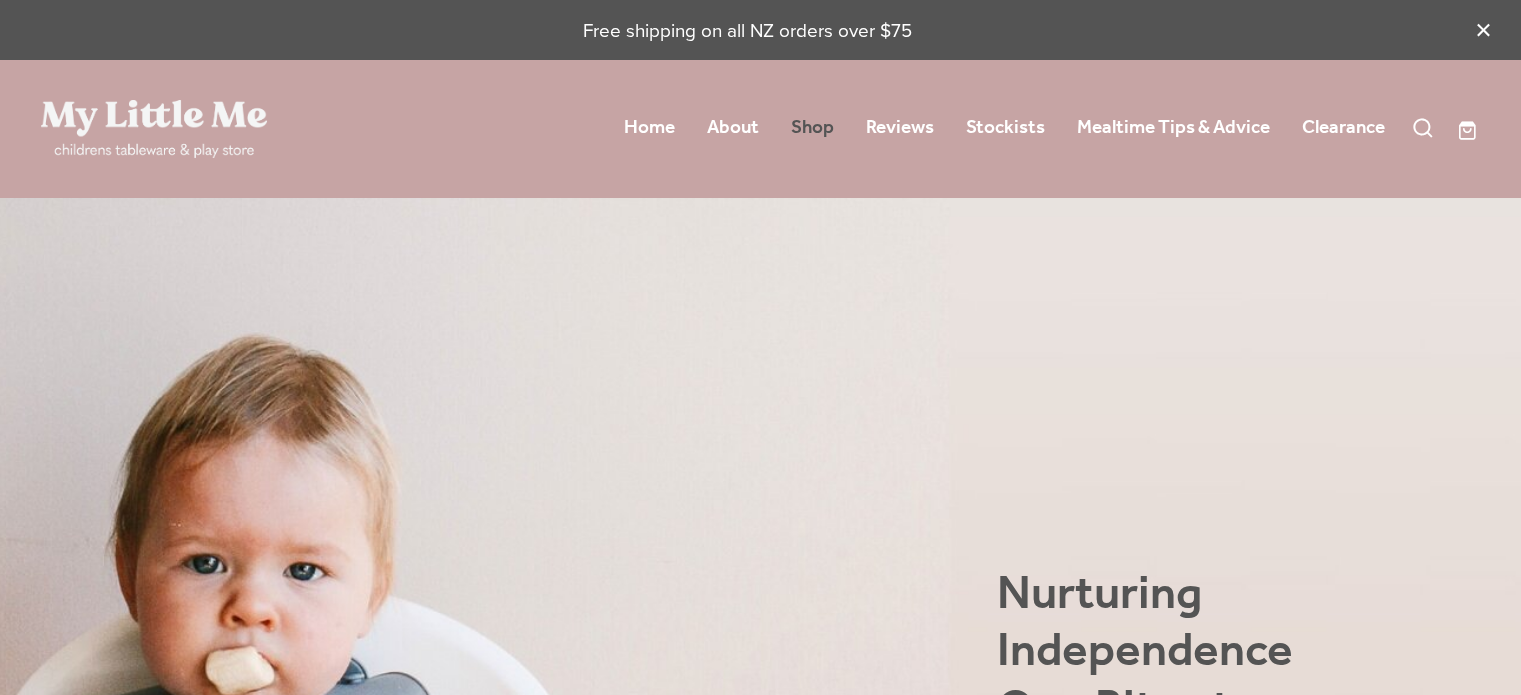 click on "Shop" at bounding box center [812, 128] 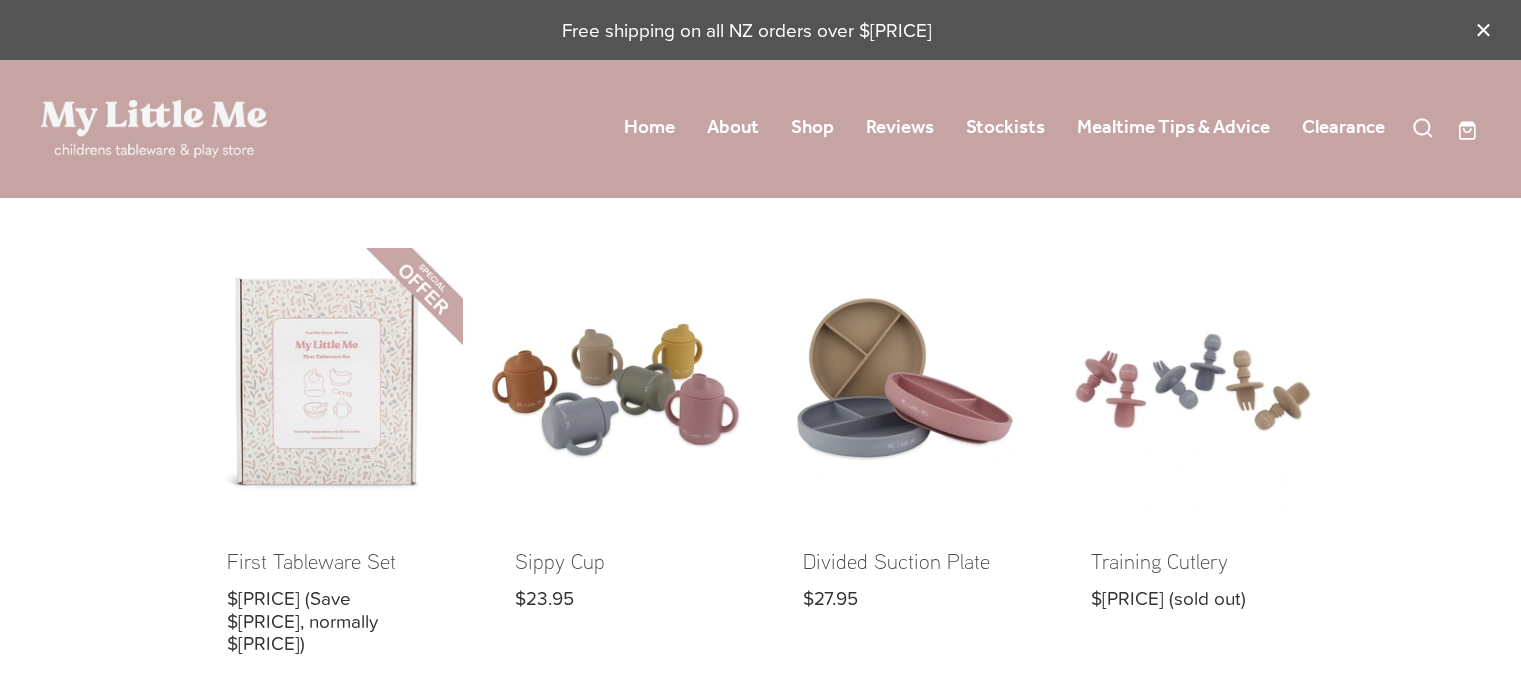 scroll, scrollTop: 0, scrollLeft: 0, axis: both 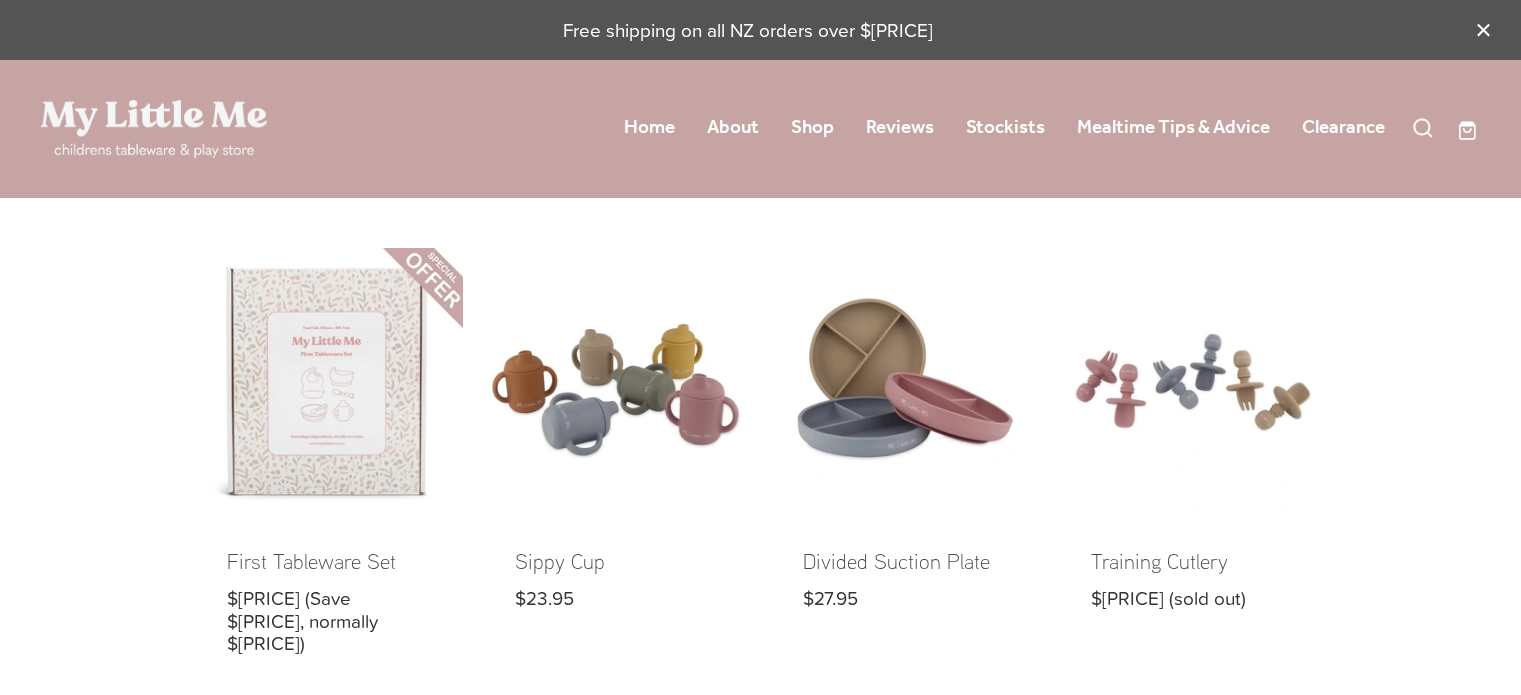 click at bounding box center (329, 467) 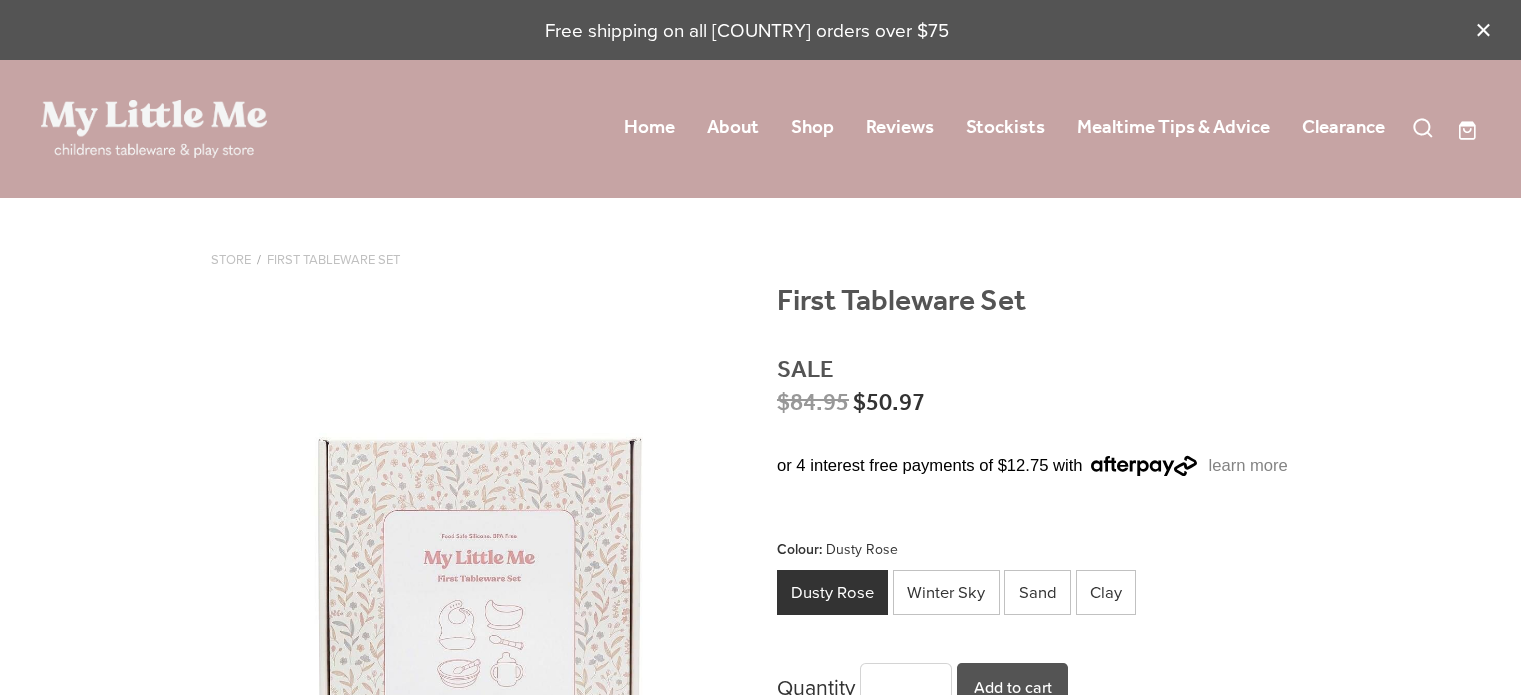 scroll, scrollTop: 0, scrollLeft: 0, axis: both 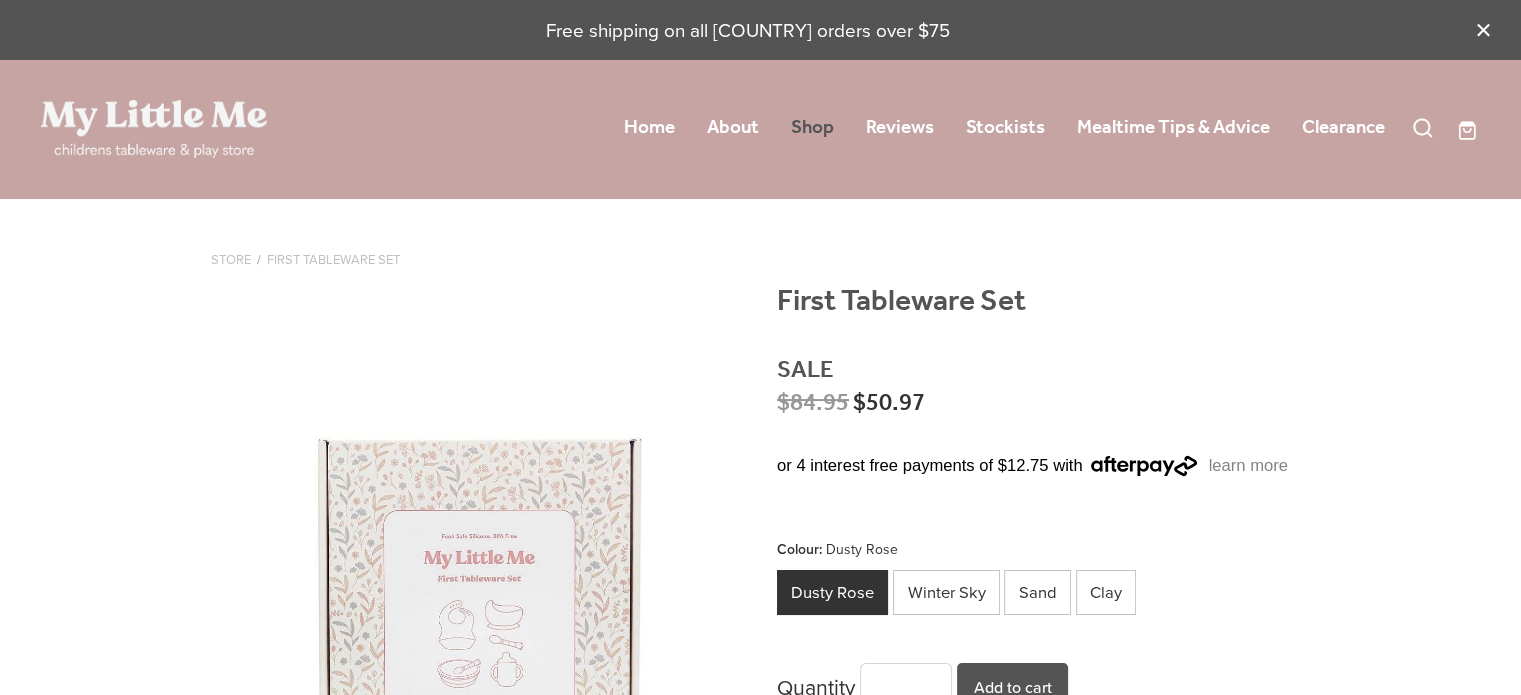 click on "Shop" at bounding box center [812, 128] 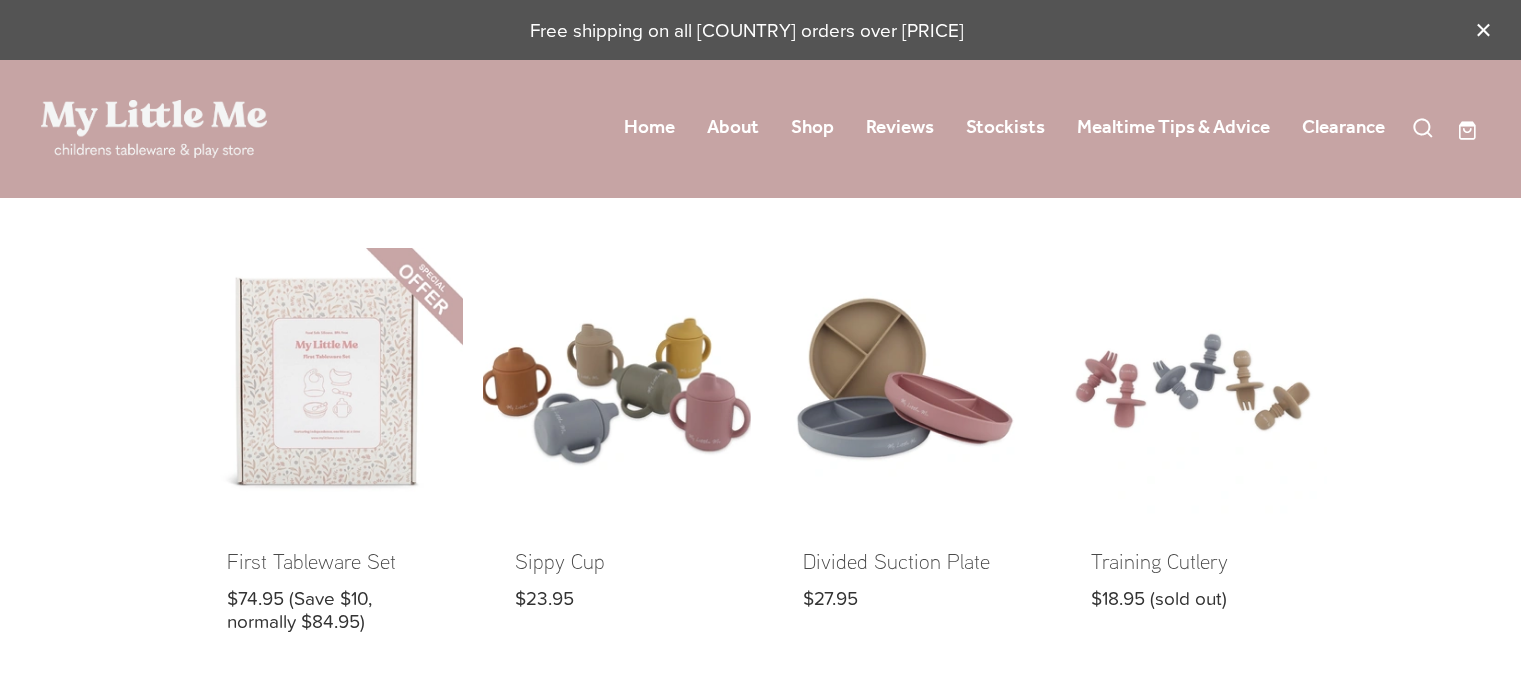 scroll, scrollTop: 0, scrollLeft: 0, axis: both 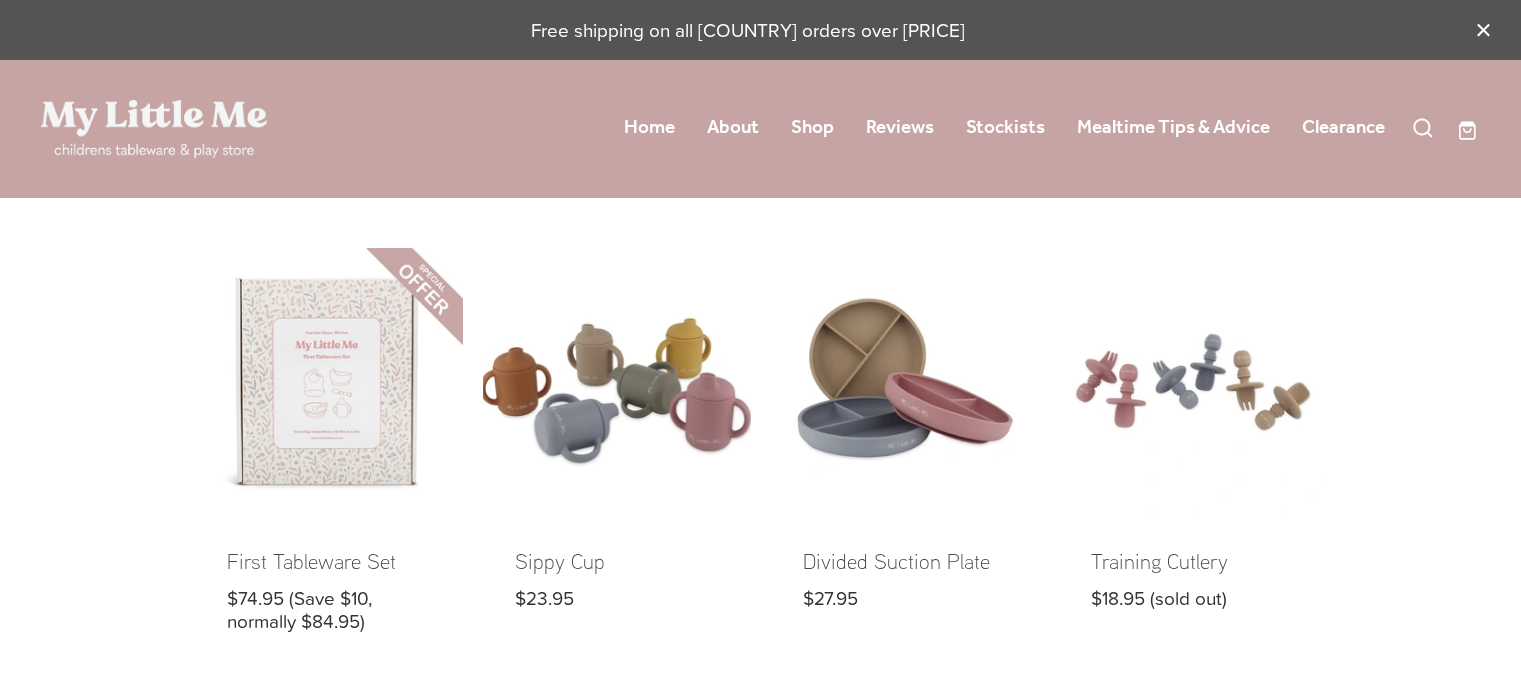 click at bounding box center (617, 456) 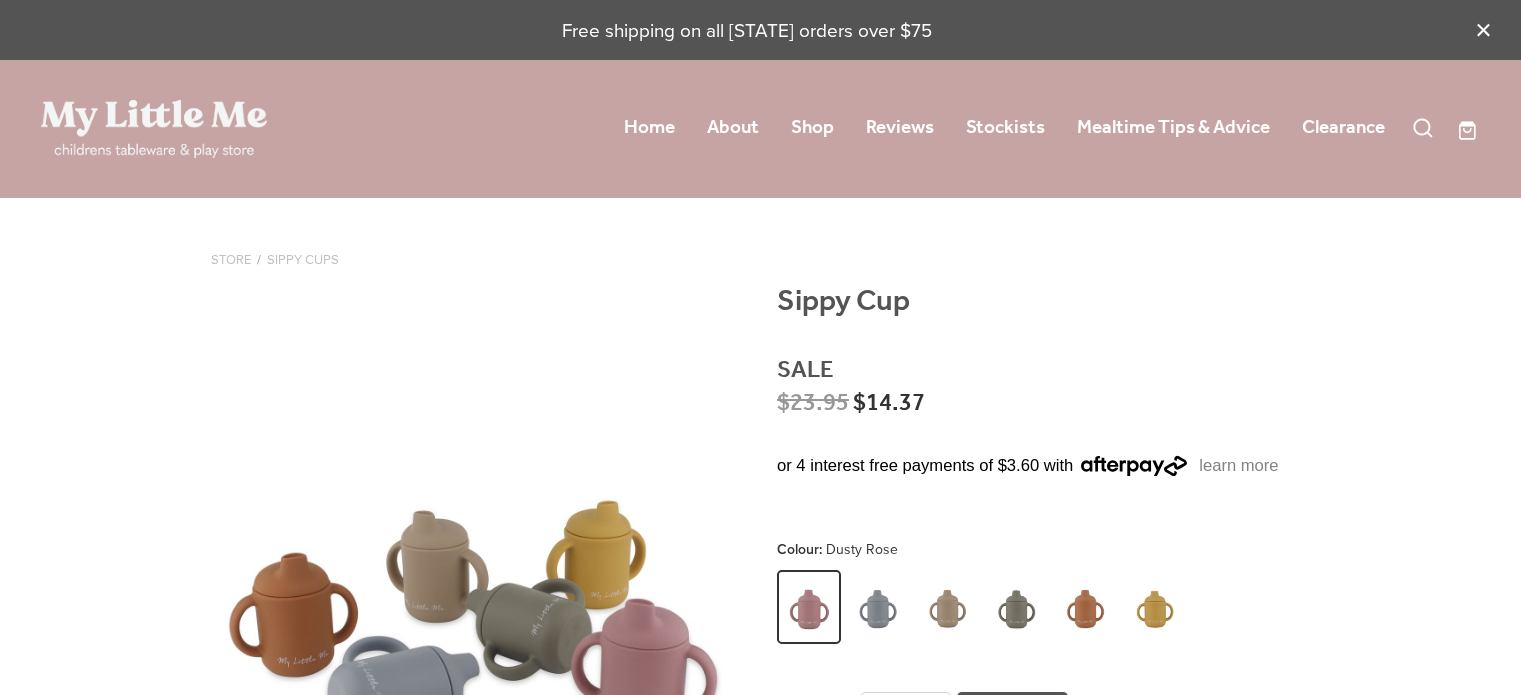 scroll, scrollTop: 0, scrollLeft: 0, axis: both 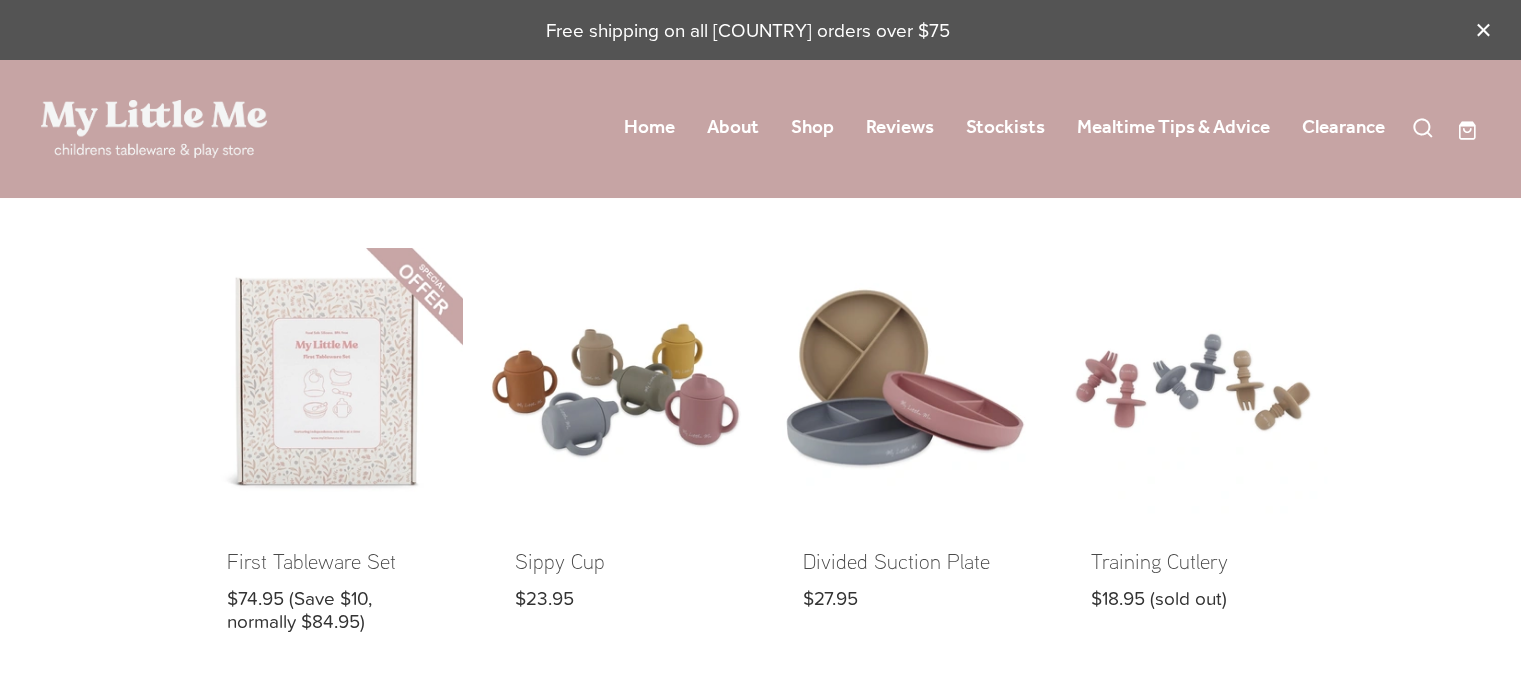 click at bounding box center (905, 456) 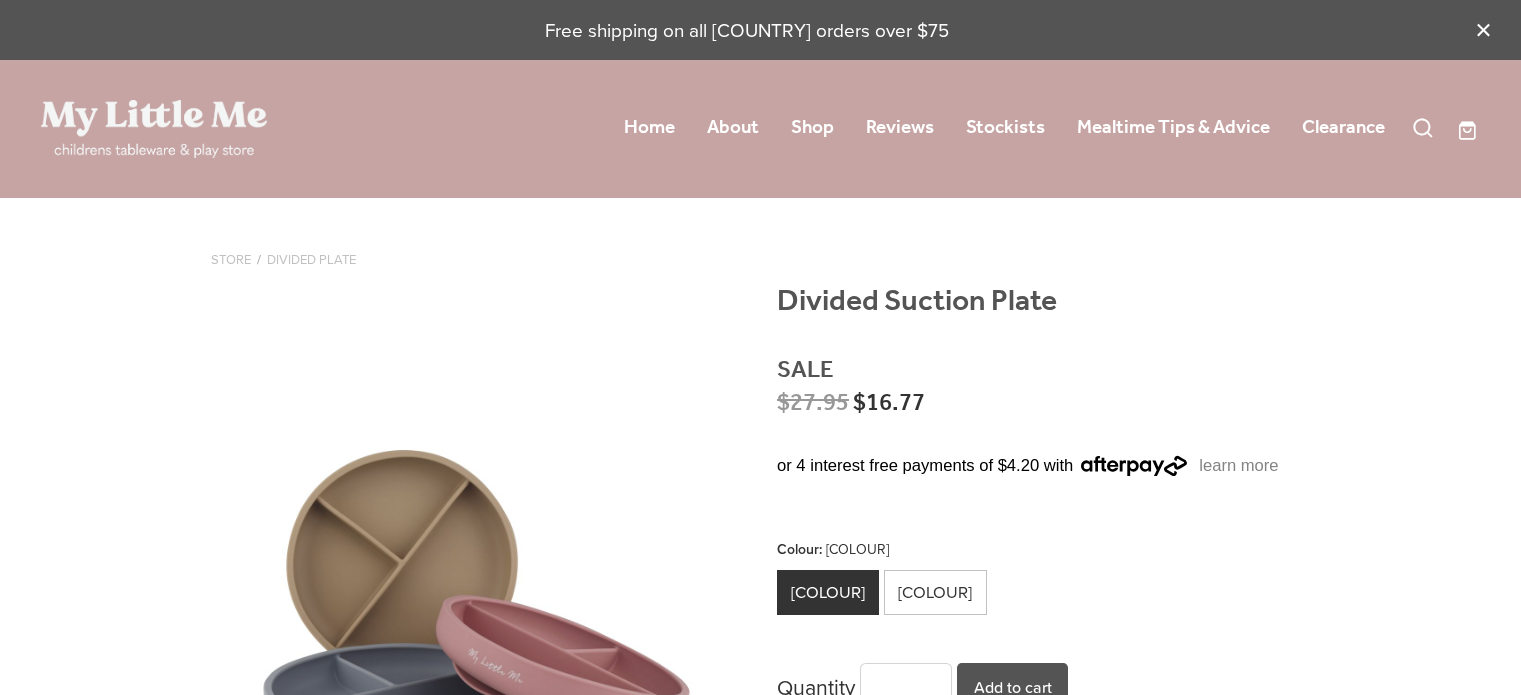 scroll, scrollTop: 0, scrollLeft: 0, axis: both 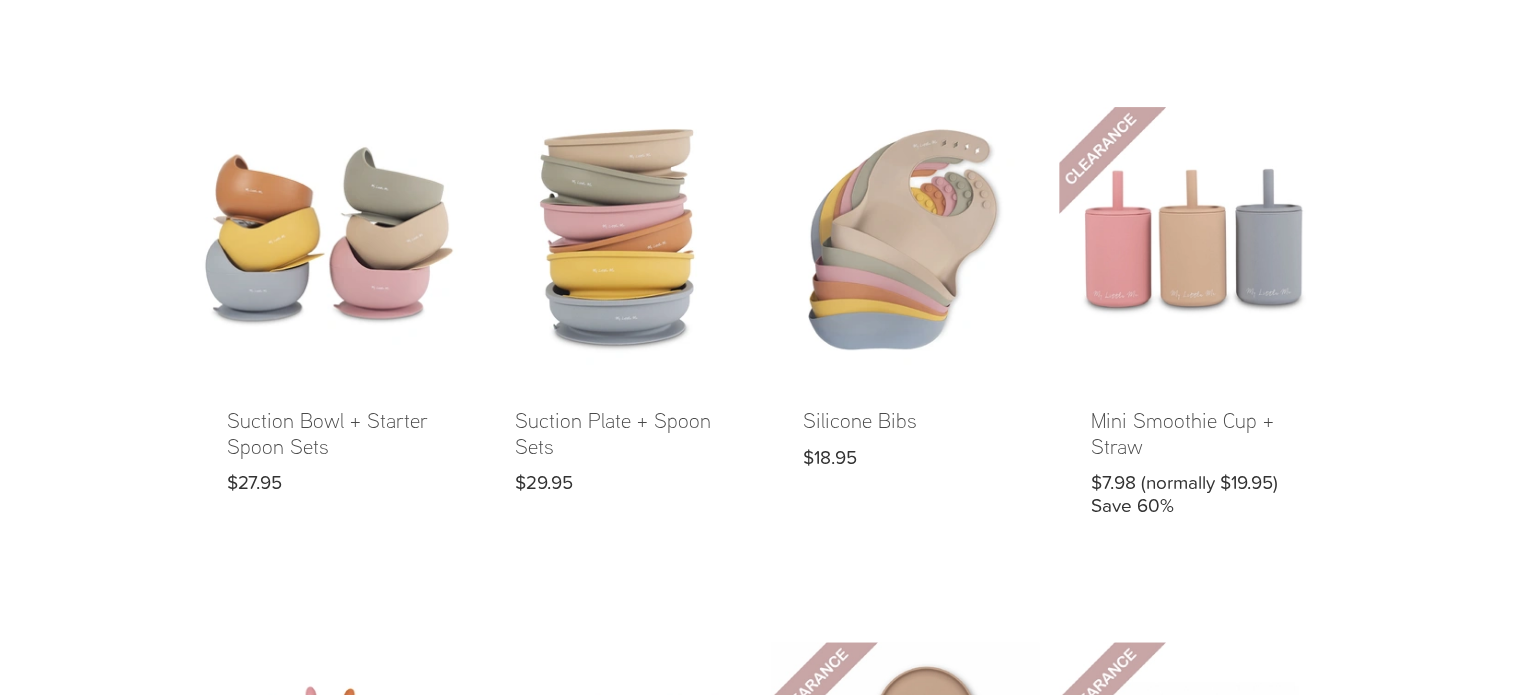 click at bounding box center [329, 328] 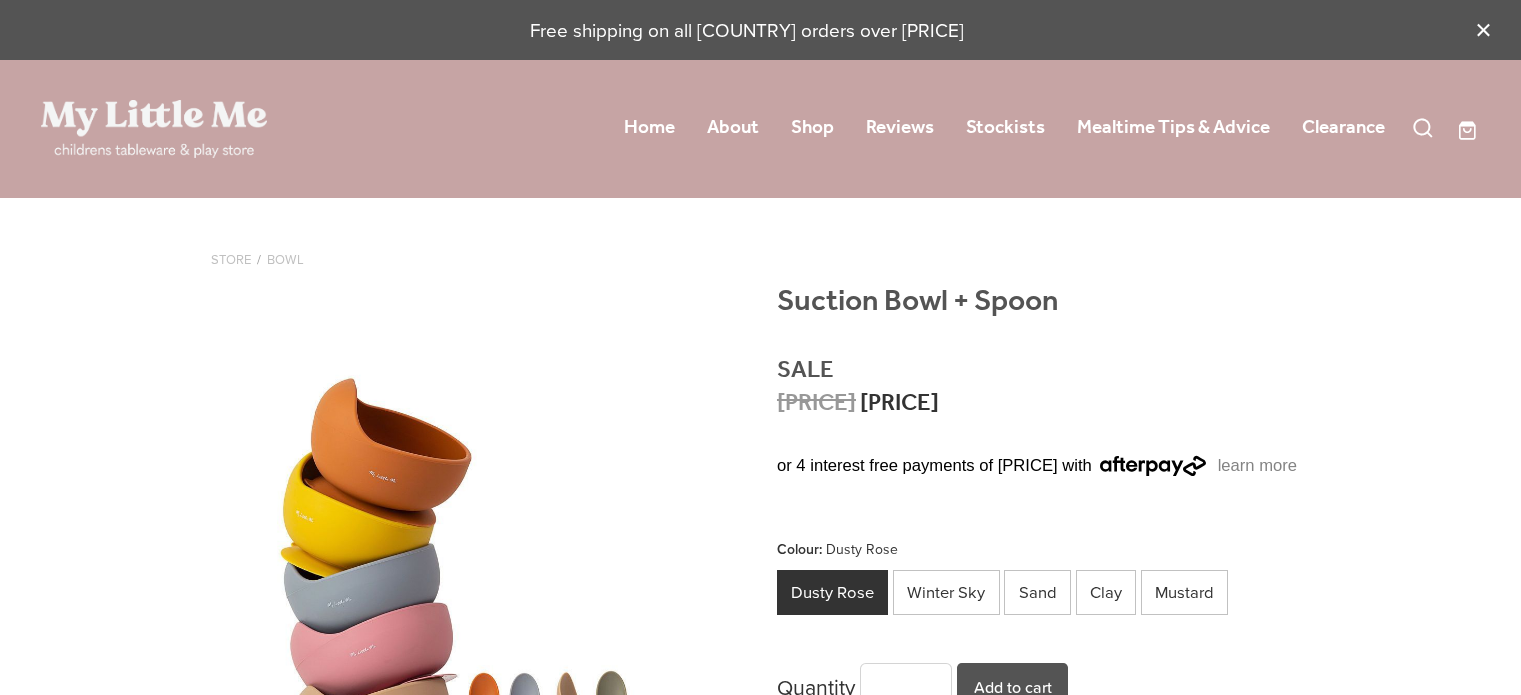 scroll, scrollTop: 0, scrollLeft: 0, axis: both 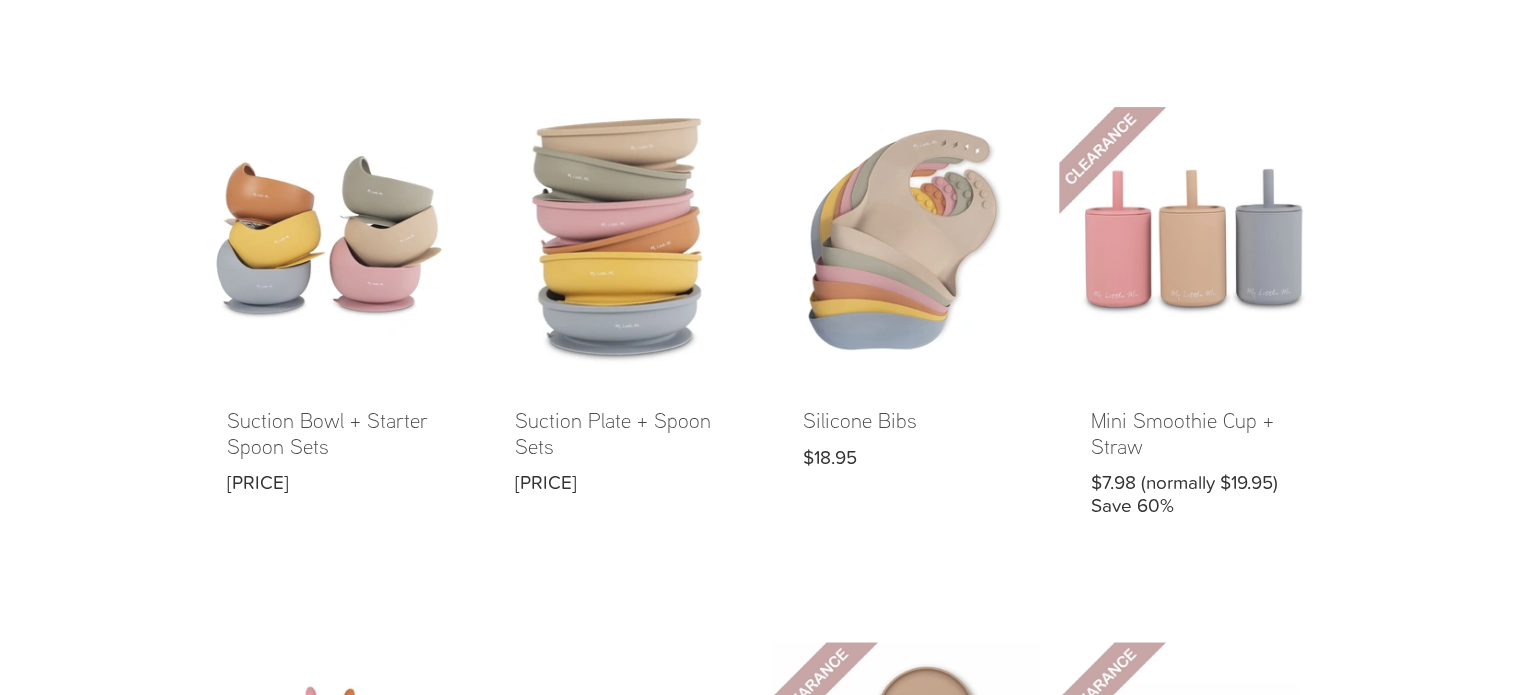 click at bounding box center [617, 328] 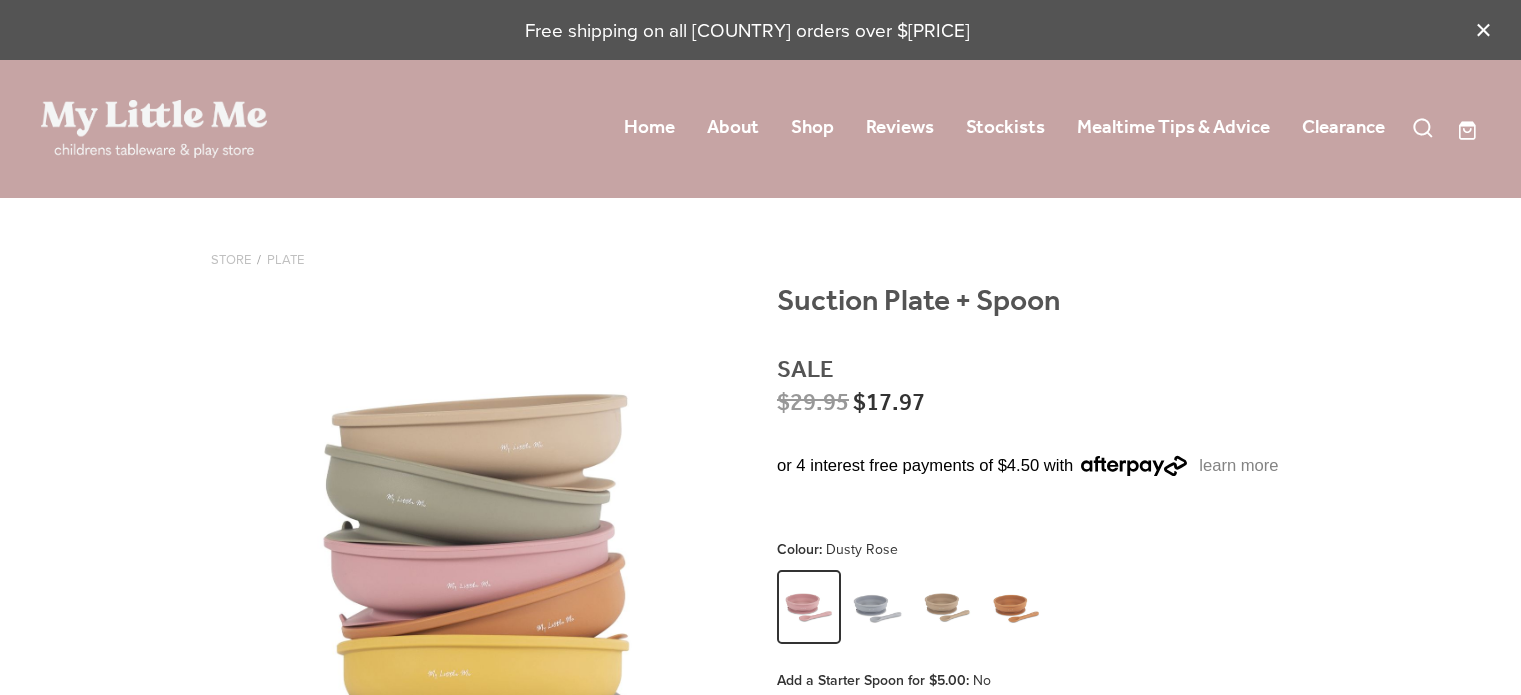 scroll, scrollTop: 0, scrollLeft: 0, axis: both 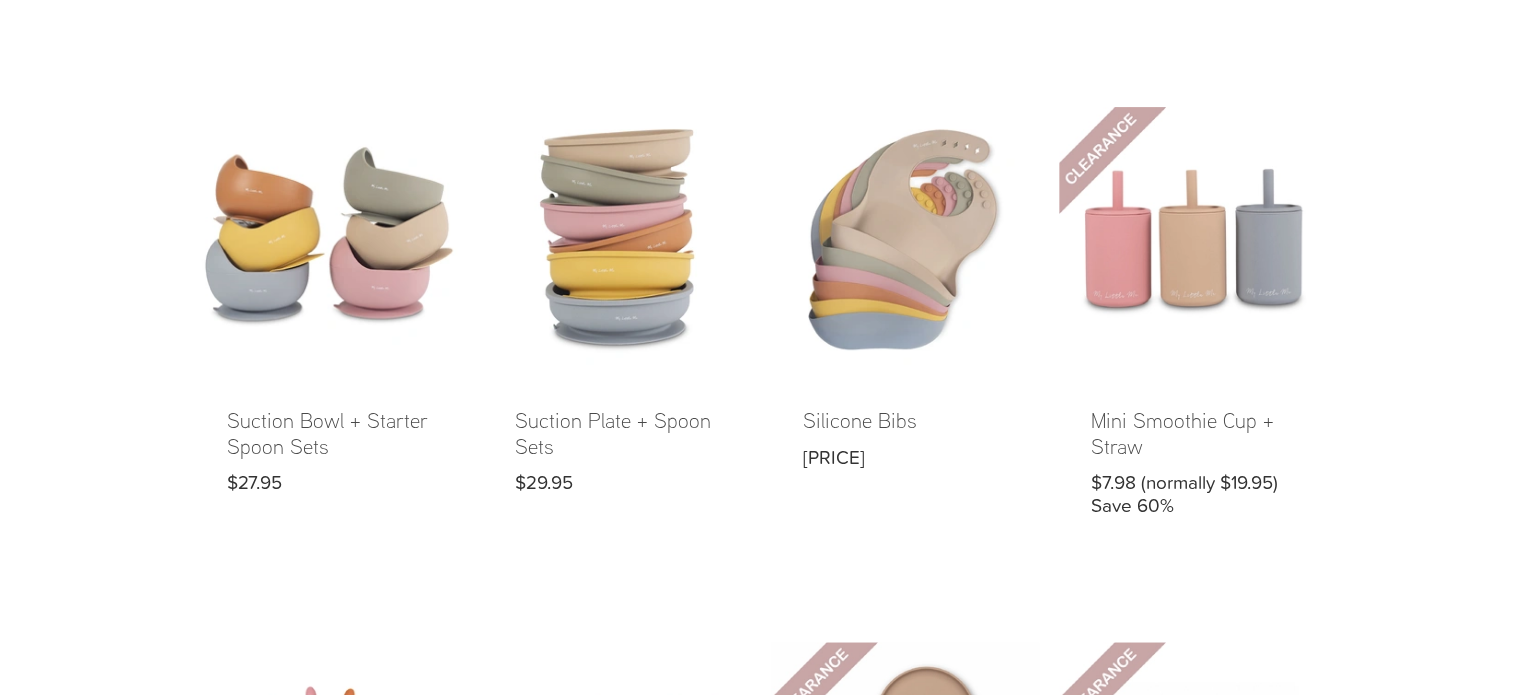click at bounding box center [329, 328] 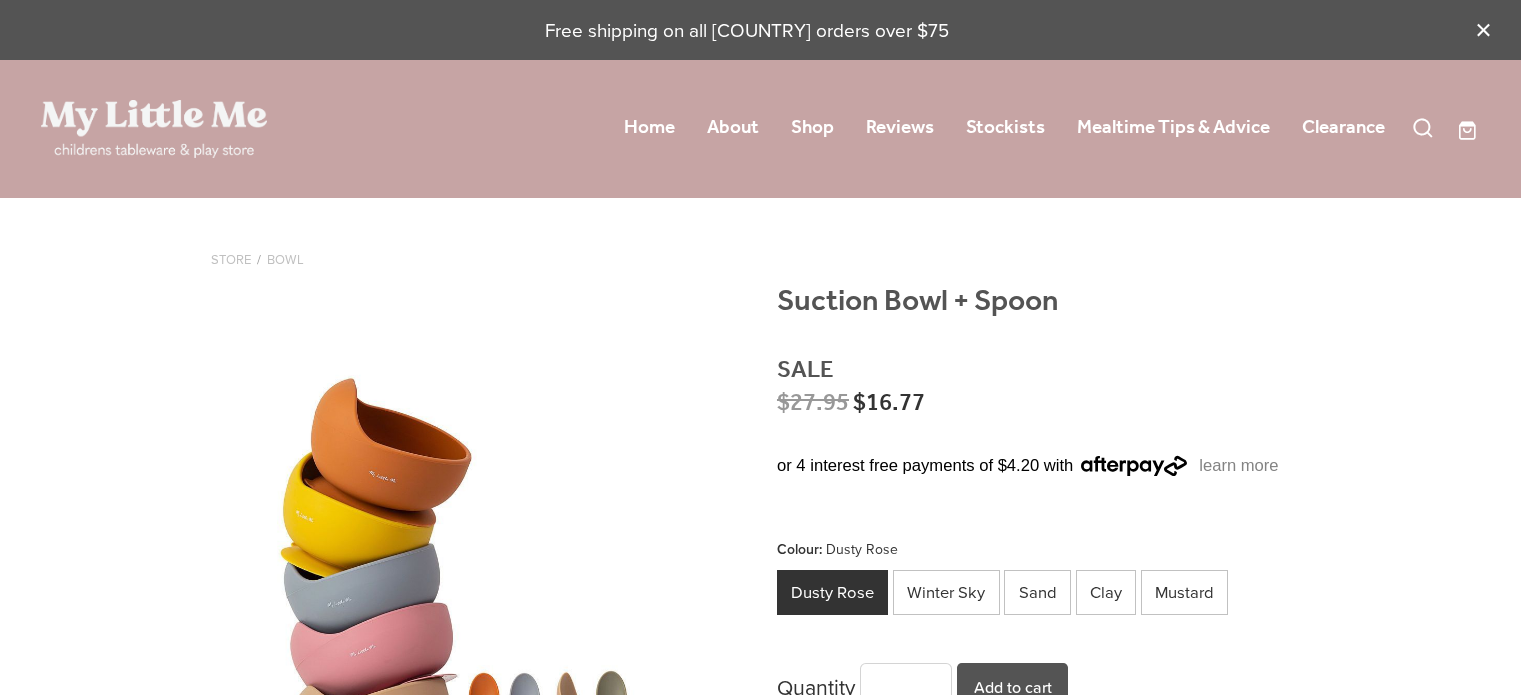 scroll, scrollTop: 0, scrollLeft: 0, axis: both 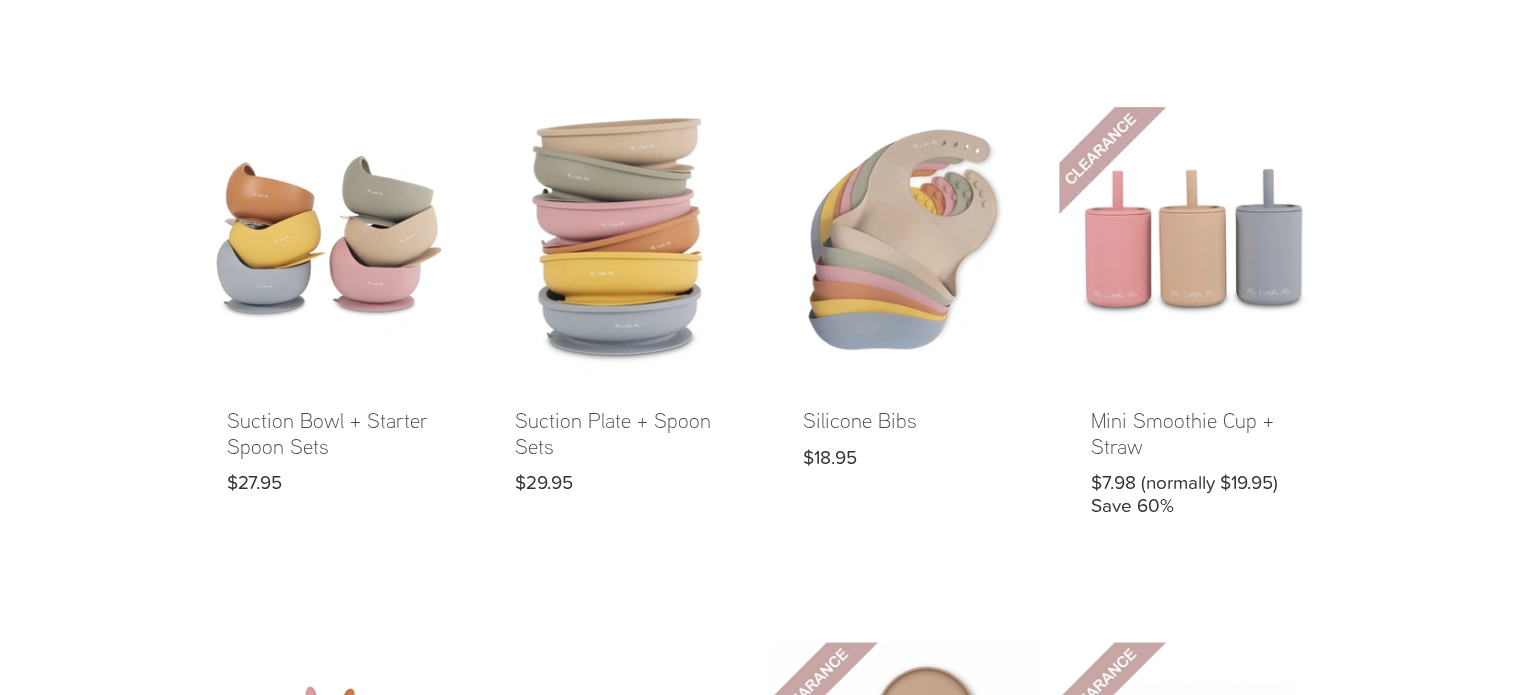 click at bounding box center [617, 328] 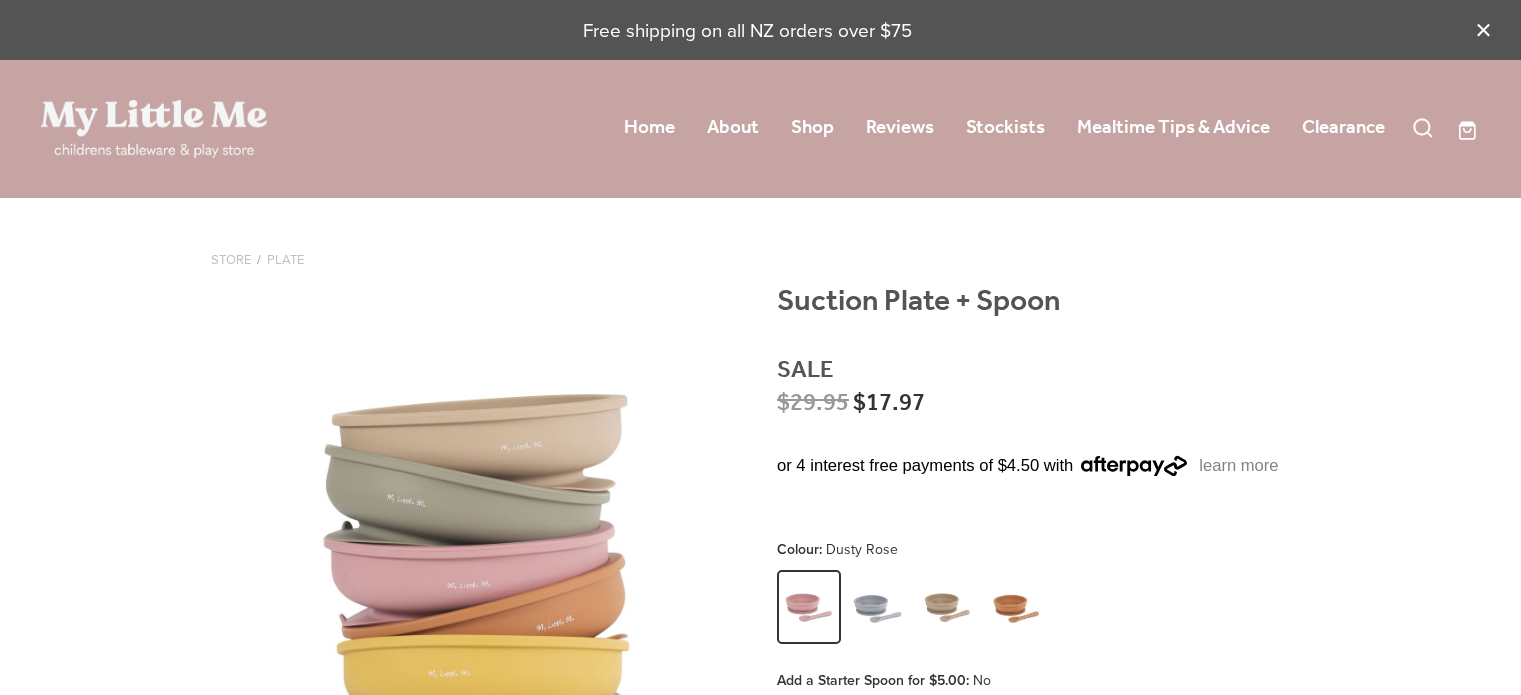scroll, scrollTop: 0, scrollLeft: 0, axis: both 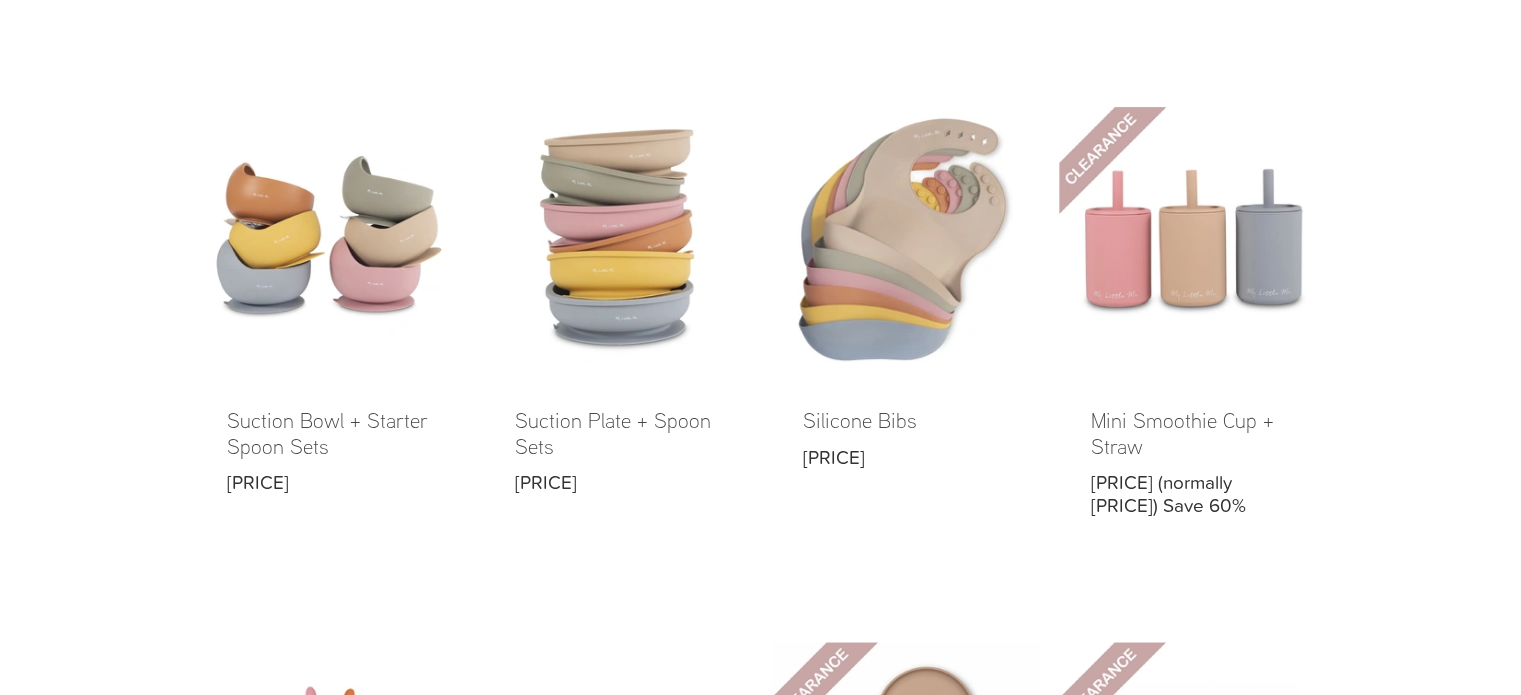 click at bounding box center [905, 328] 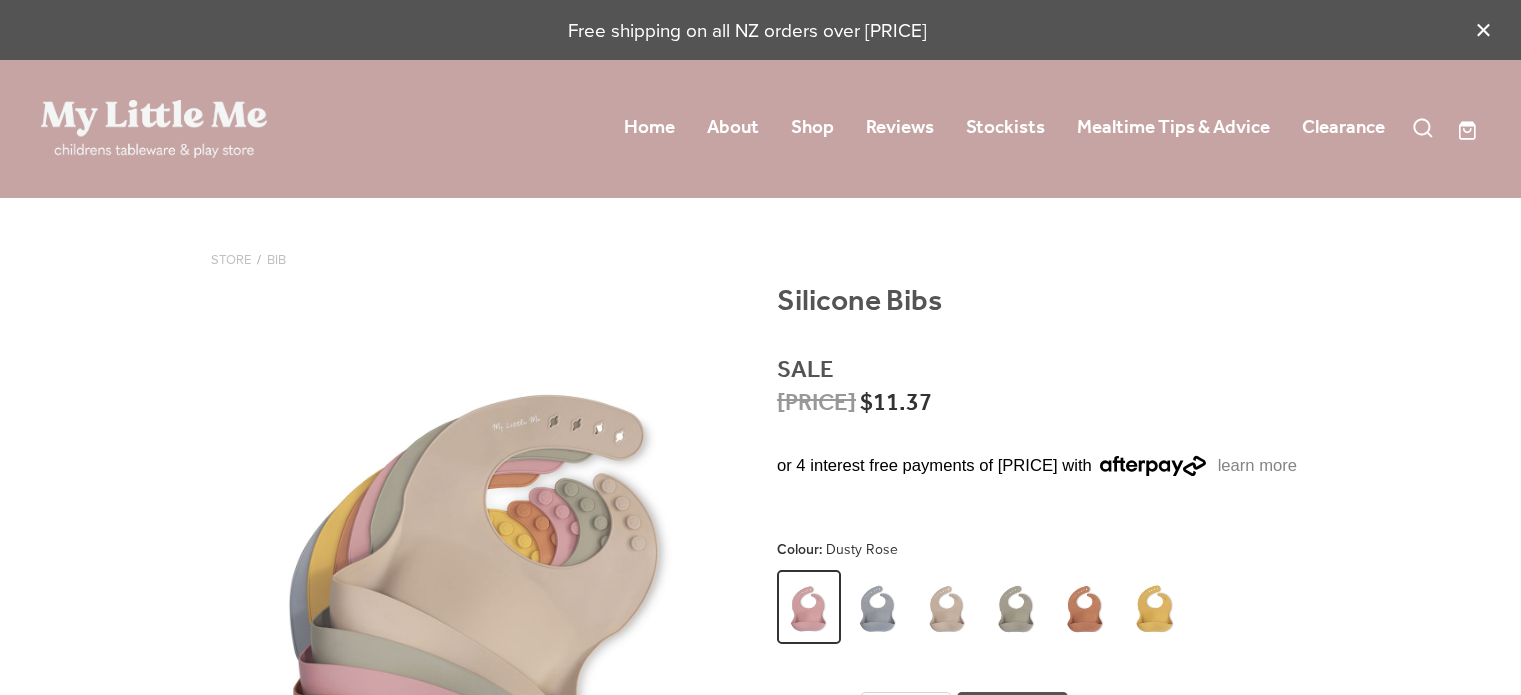 scroll, scrollTop: 0, scrollLeft: 0, axis: both 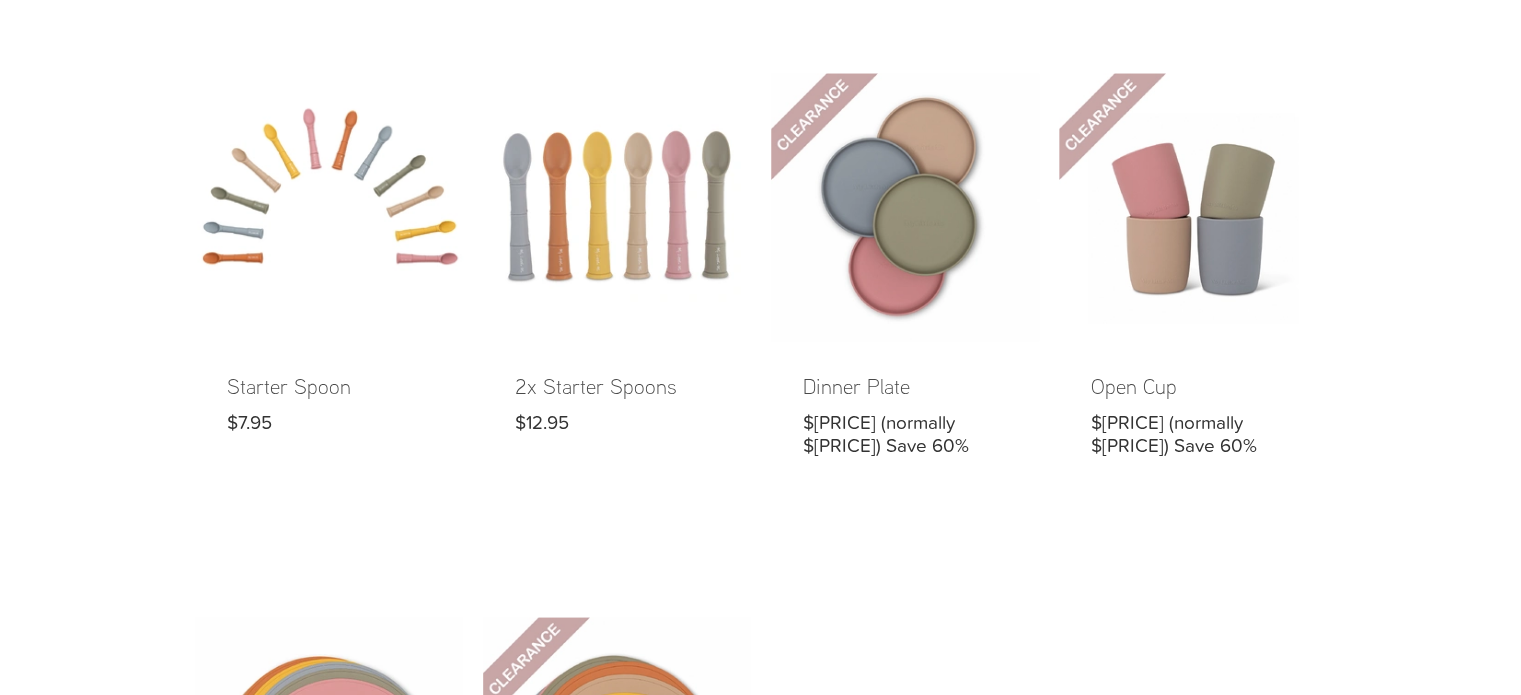 click at bounding box center (329, 281) 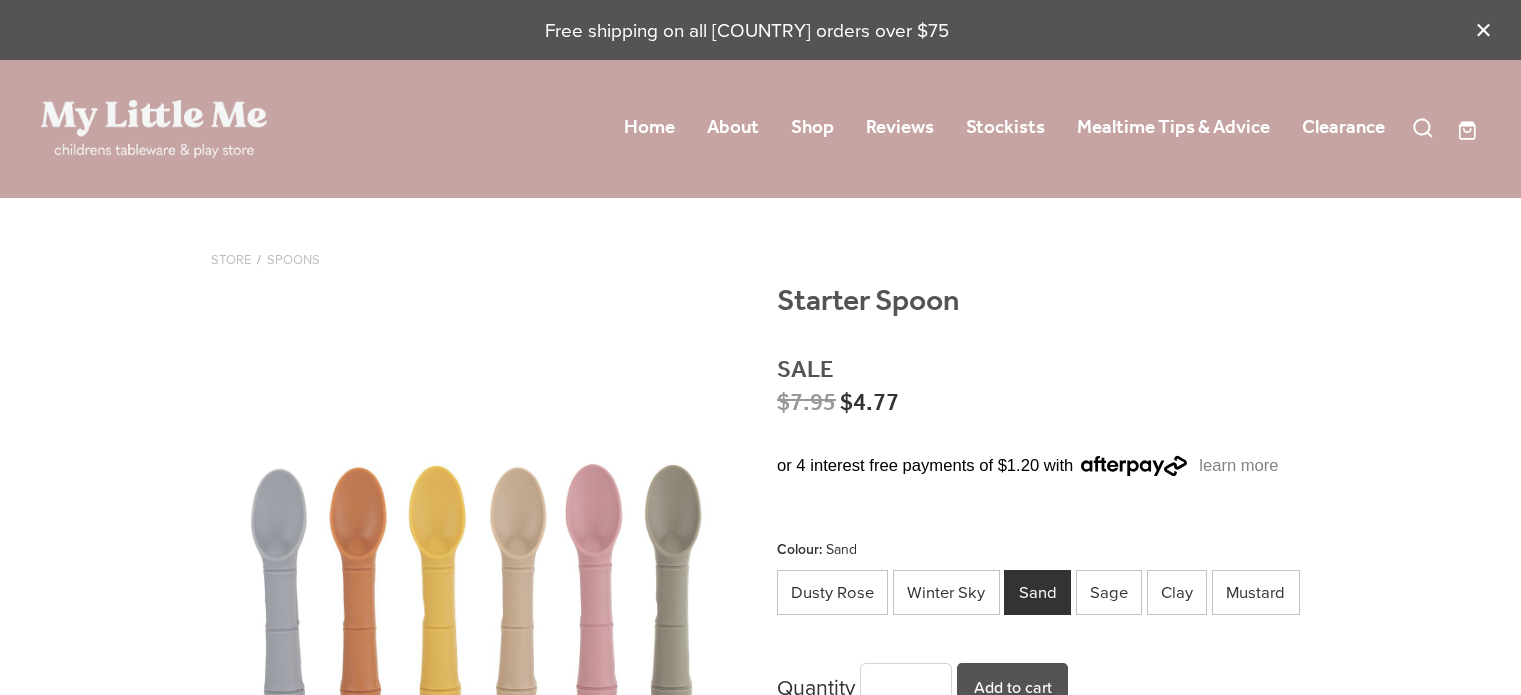 scroll, scrollTop: 0, scrollLeft: 0, axis: both 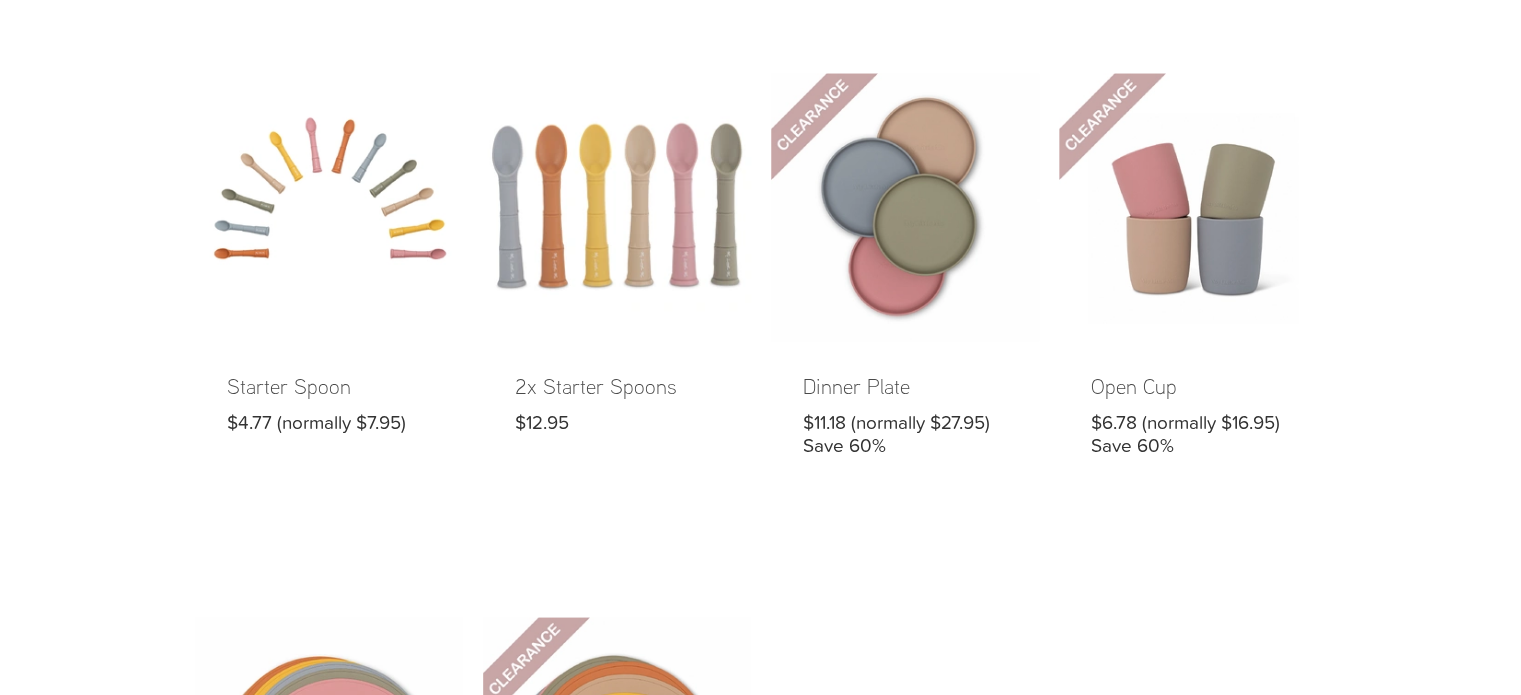 click at bounding box center (617, 281) 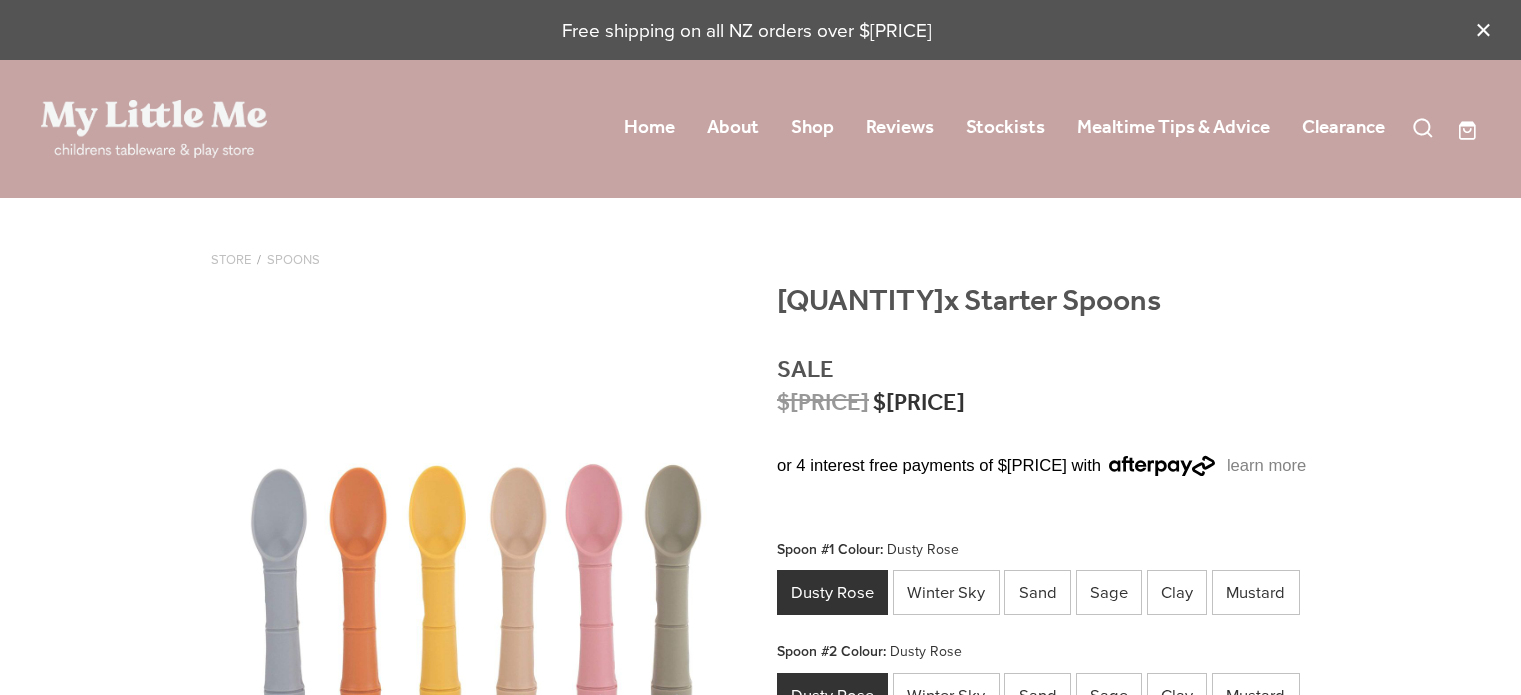 scroll, scrollTop: 0, scrollLeft: 0, axis: both 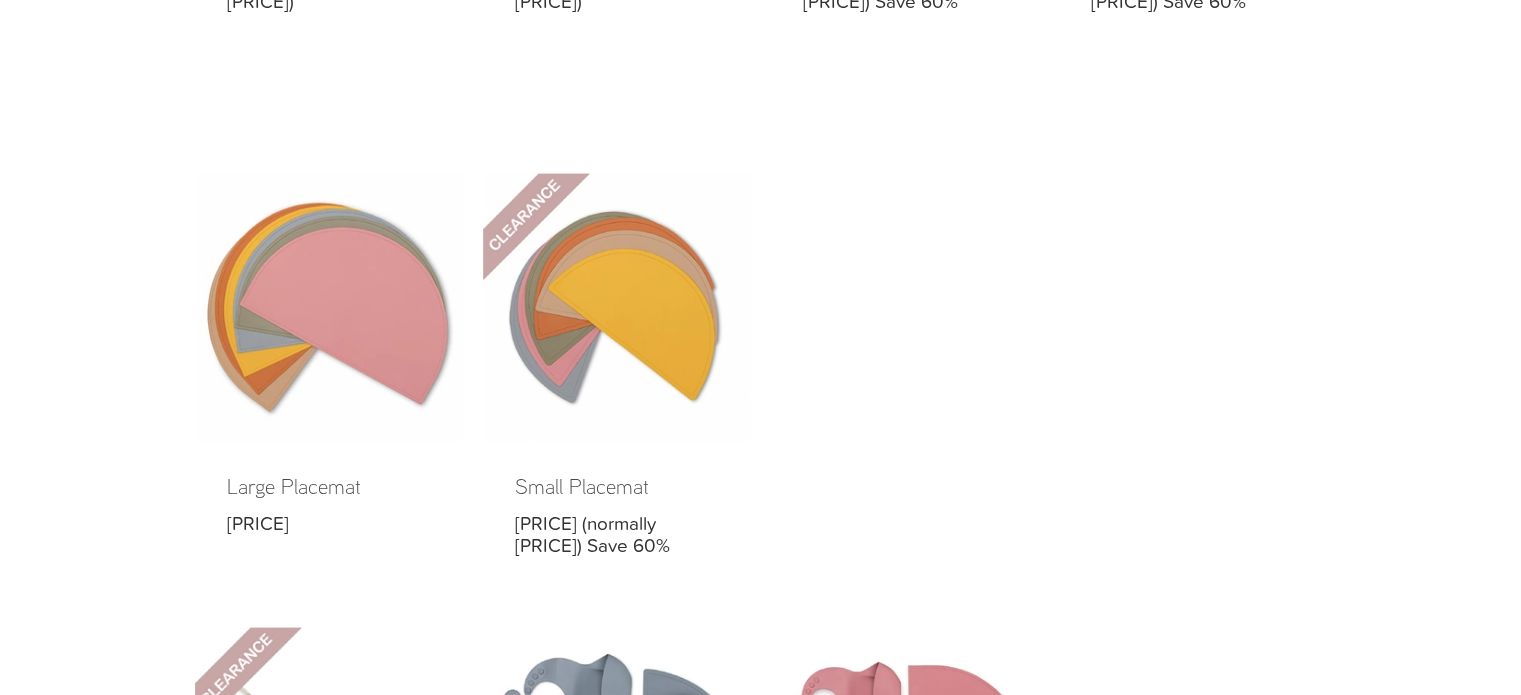 click at bounding box center (329, 381) 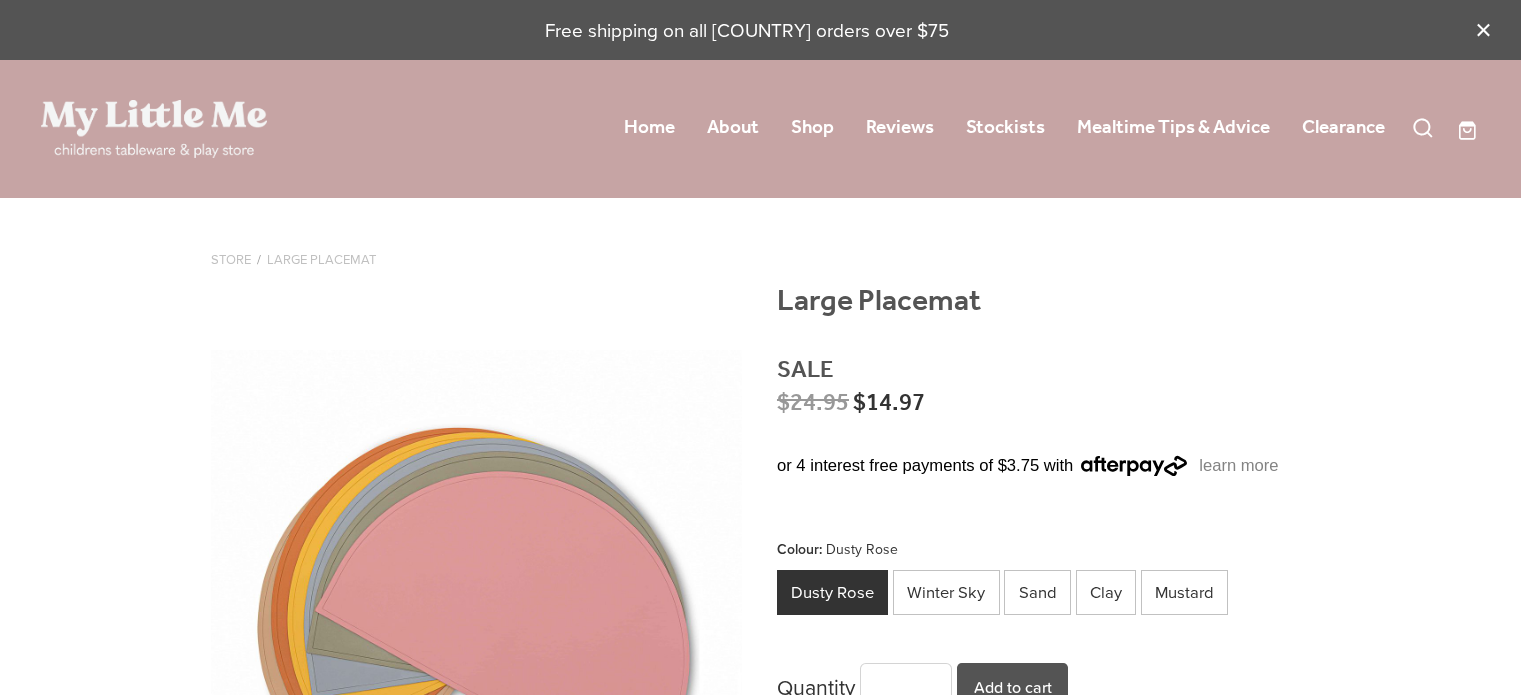 scroll, scrollTop: 0, scrollLeft: 0, axis: both 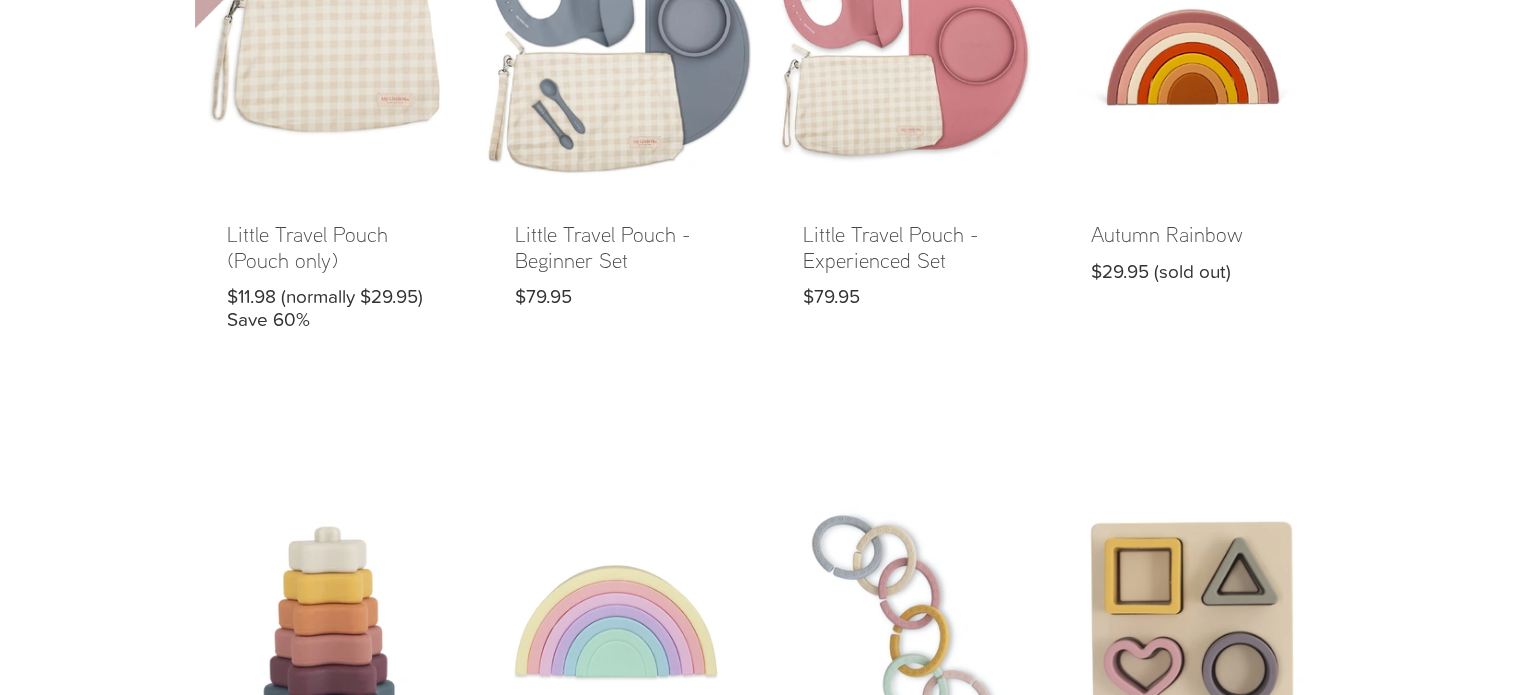 click at bounding box center [617, 142] 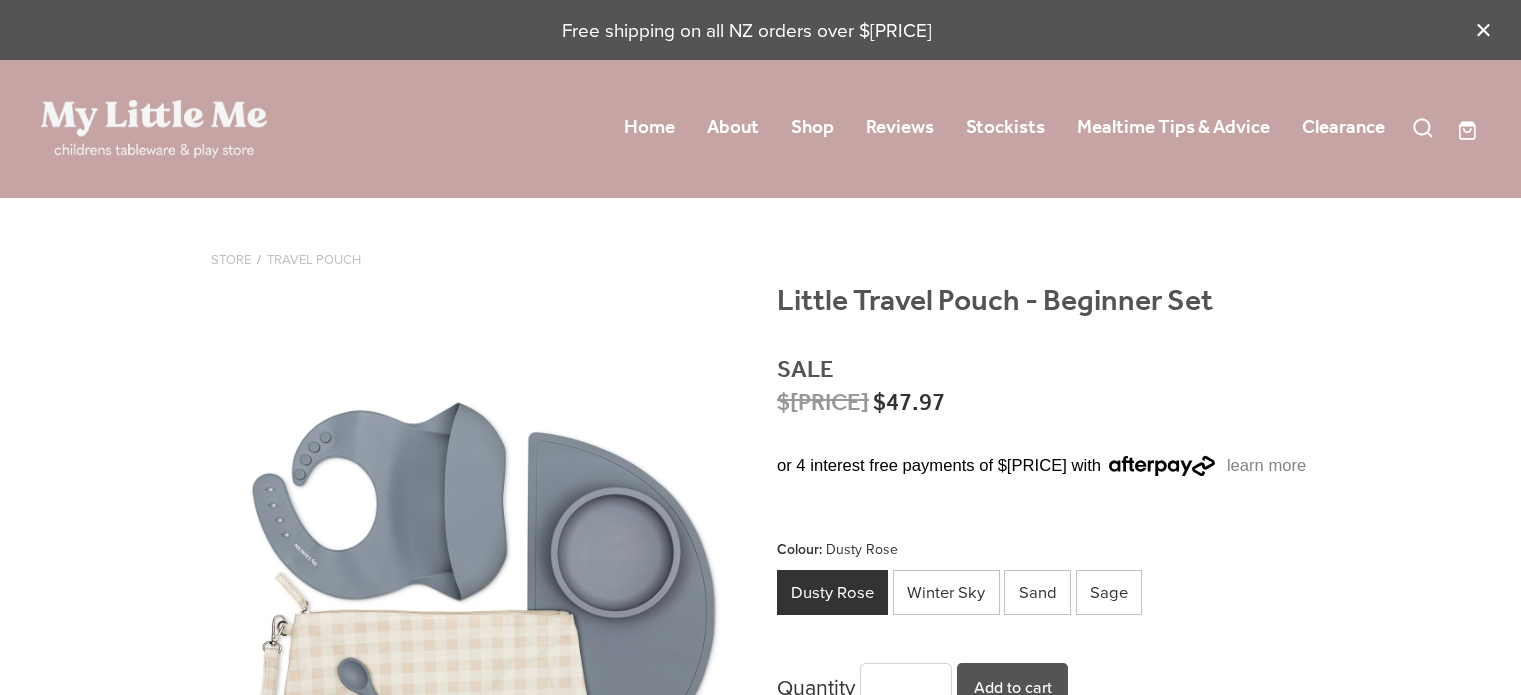 scroll, scrollTop: 0, scrollLeft: 0, axis: both 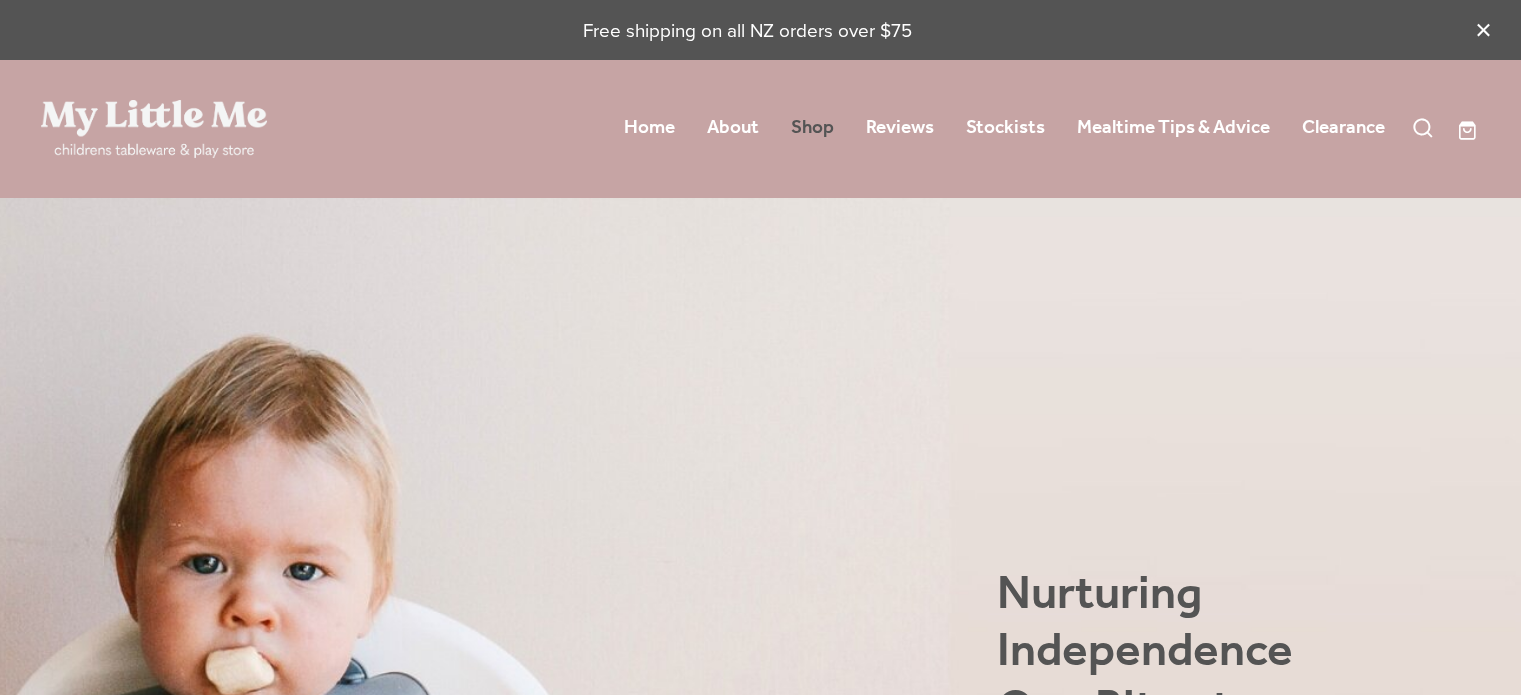 click on "Shop" at bounding box center [812, 128] 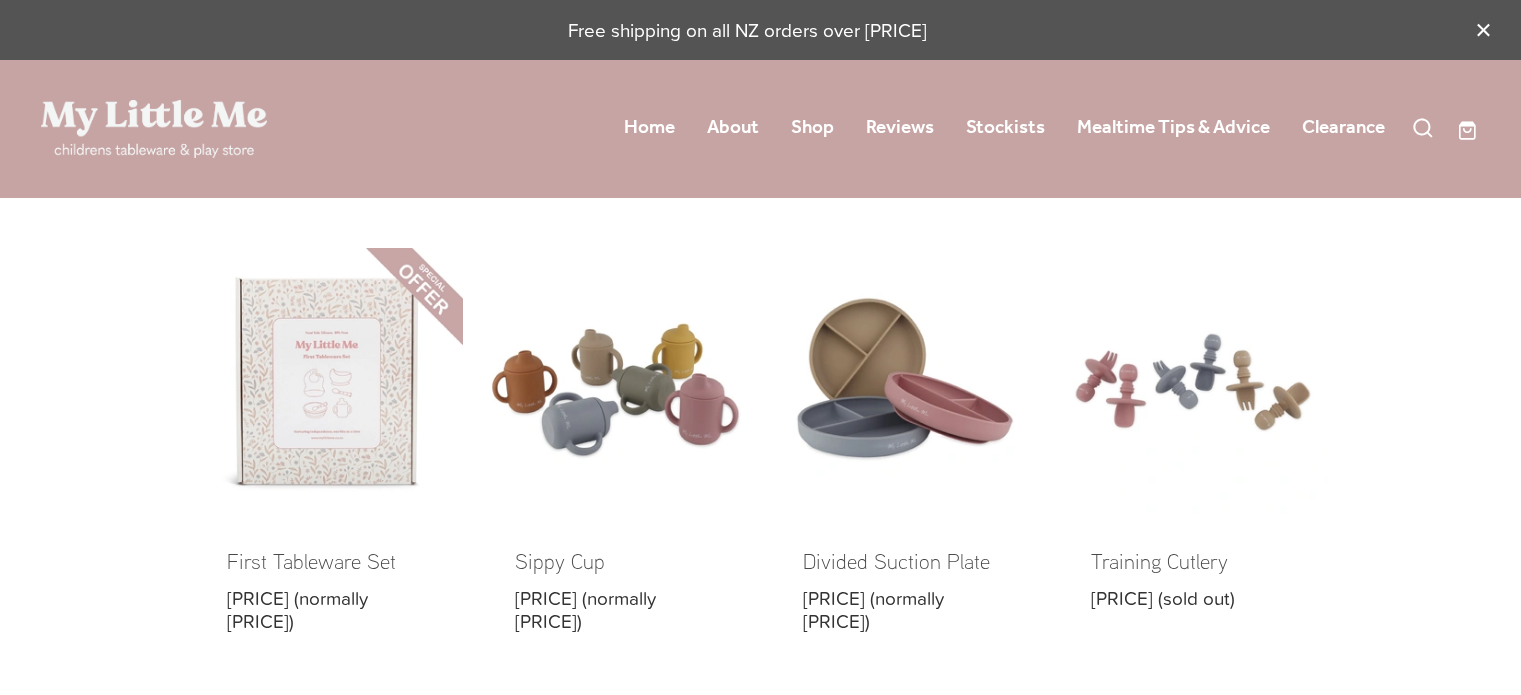 scroll, scrollTop: 0, scrollLeft: 0, axis: both 